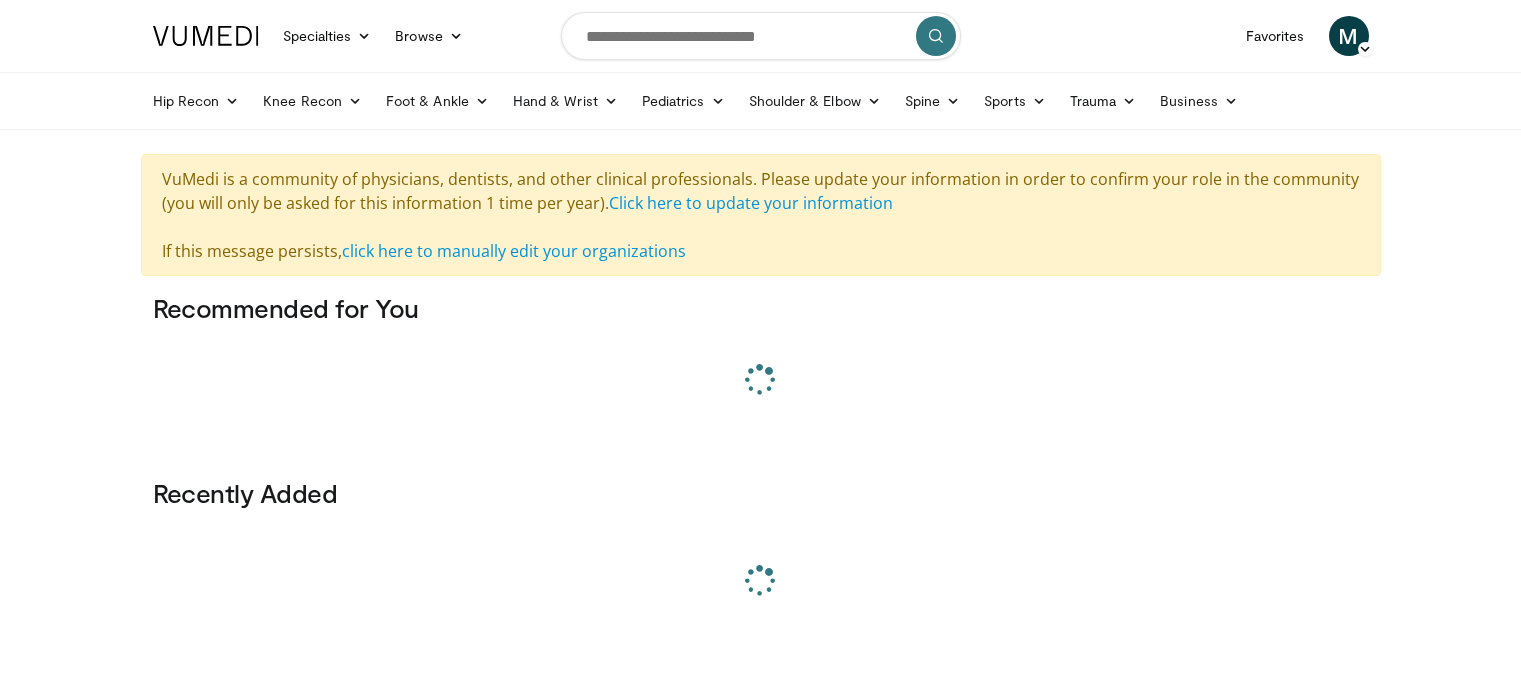 scroll, scrollTop: 0, scrollLeft: 0, axis: both 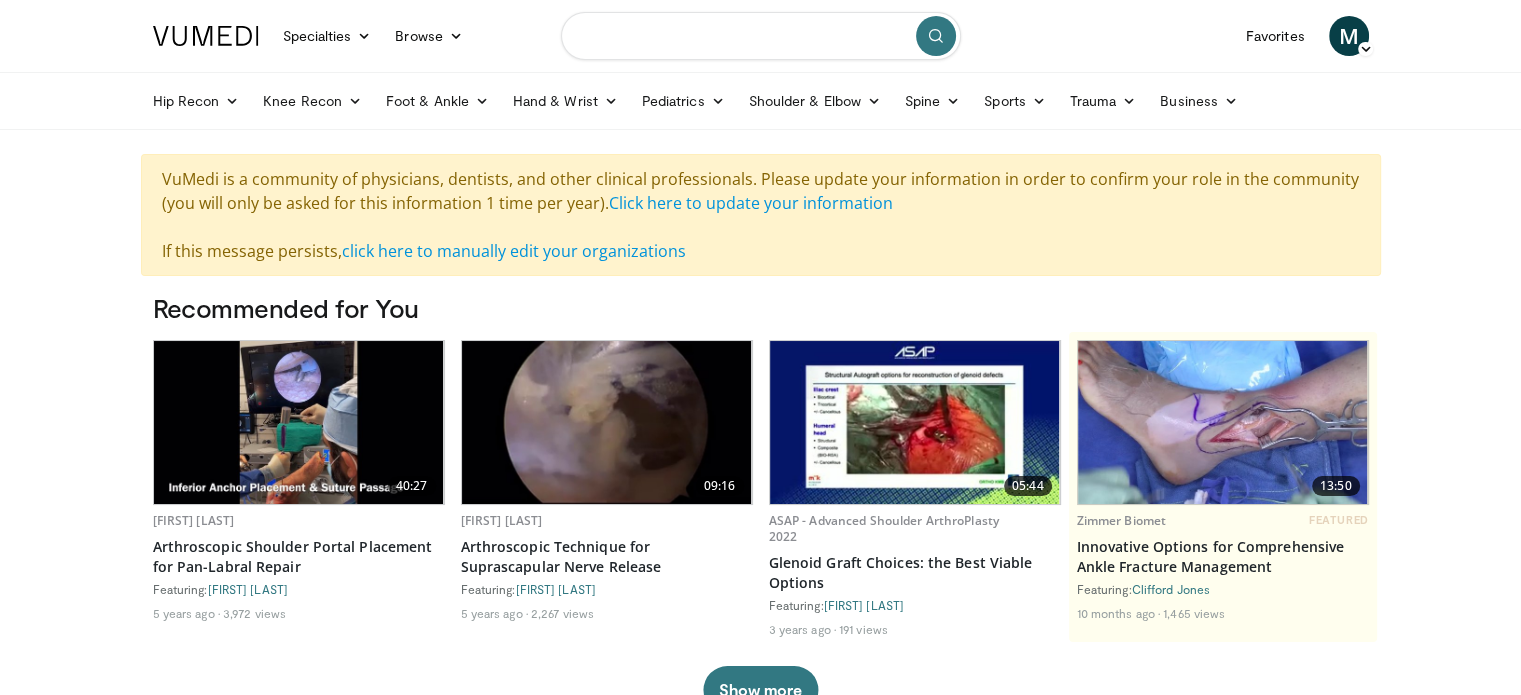 click at bounding box center [761, 36] 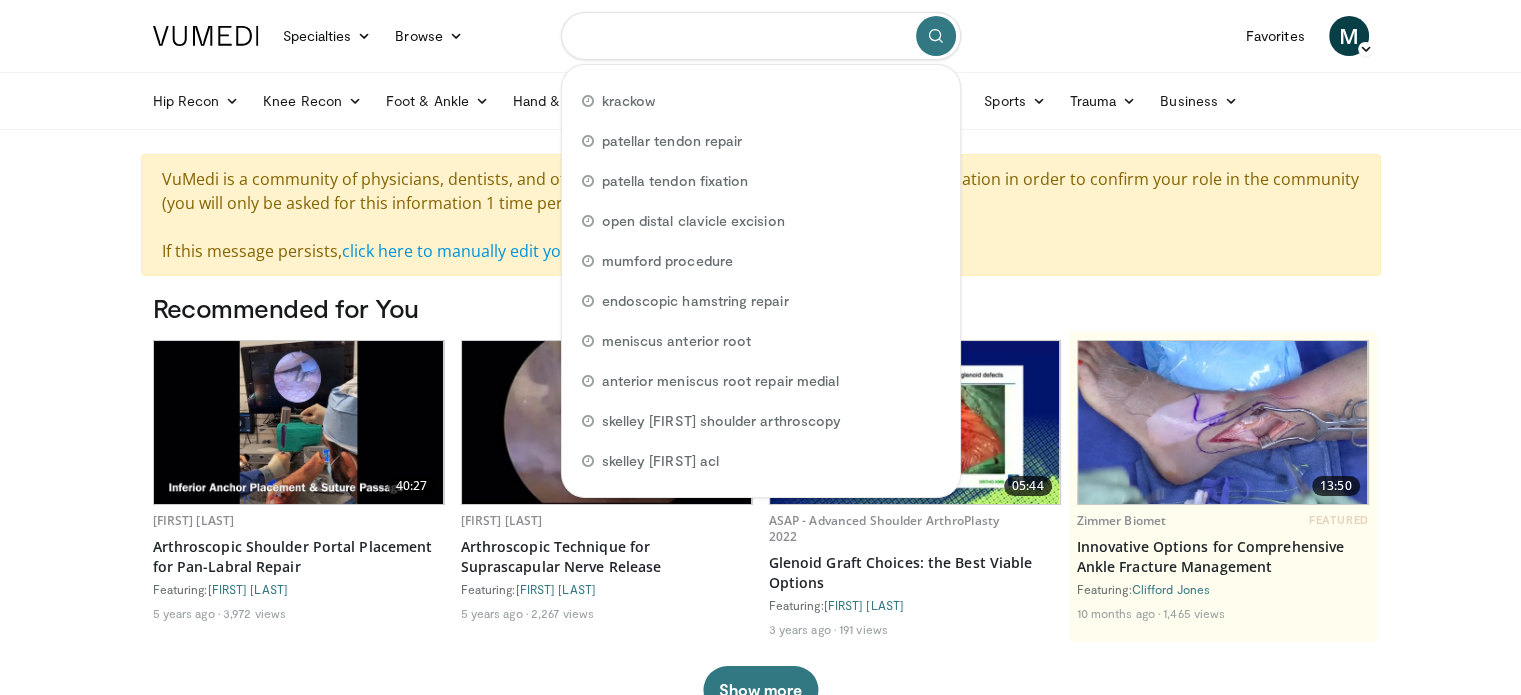 type on "*" 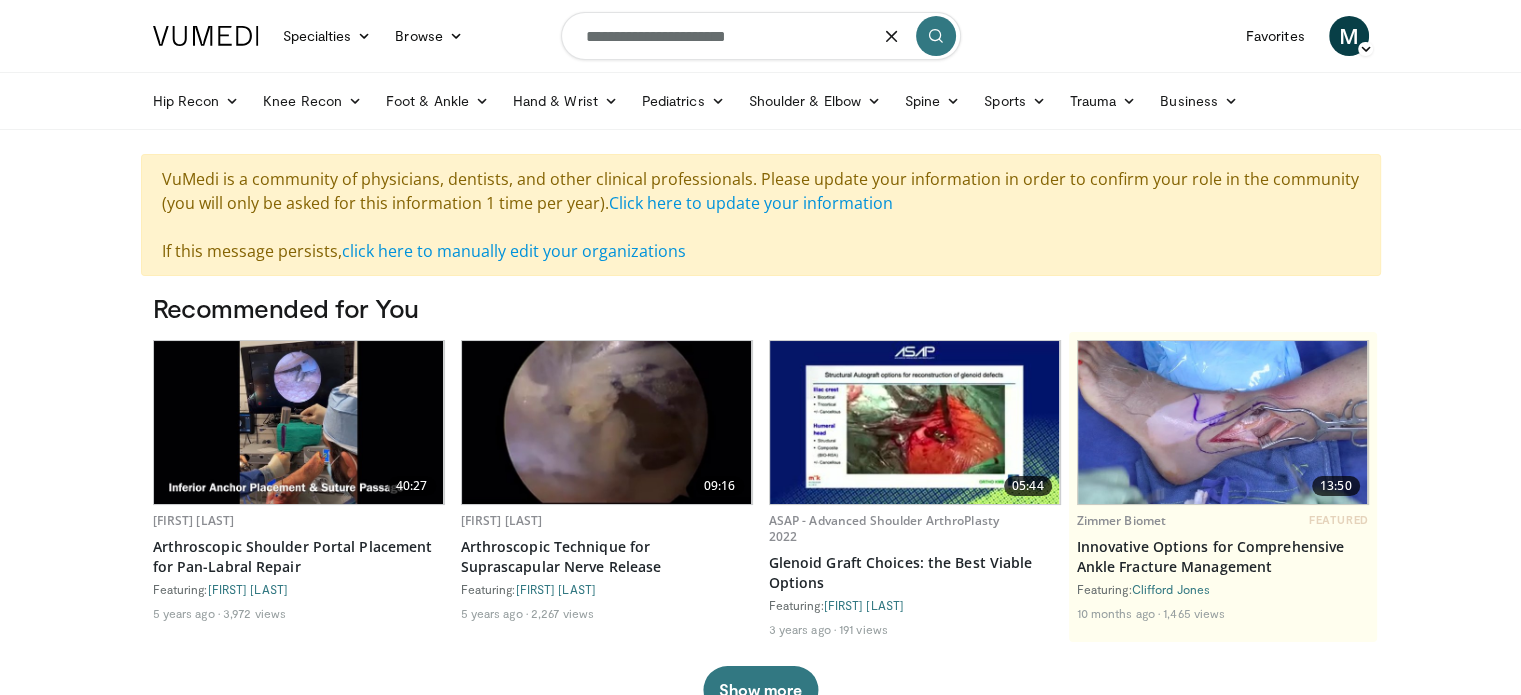 type on "**********" 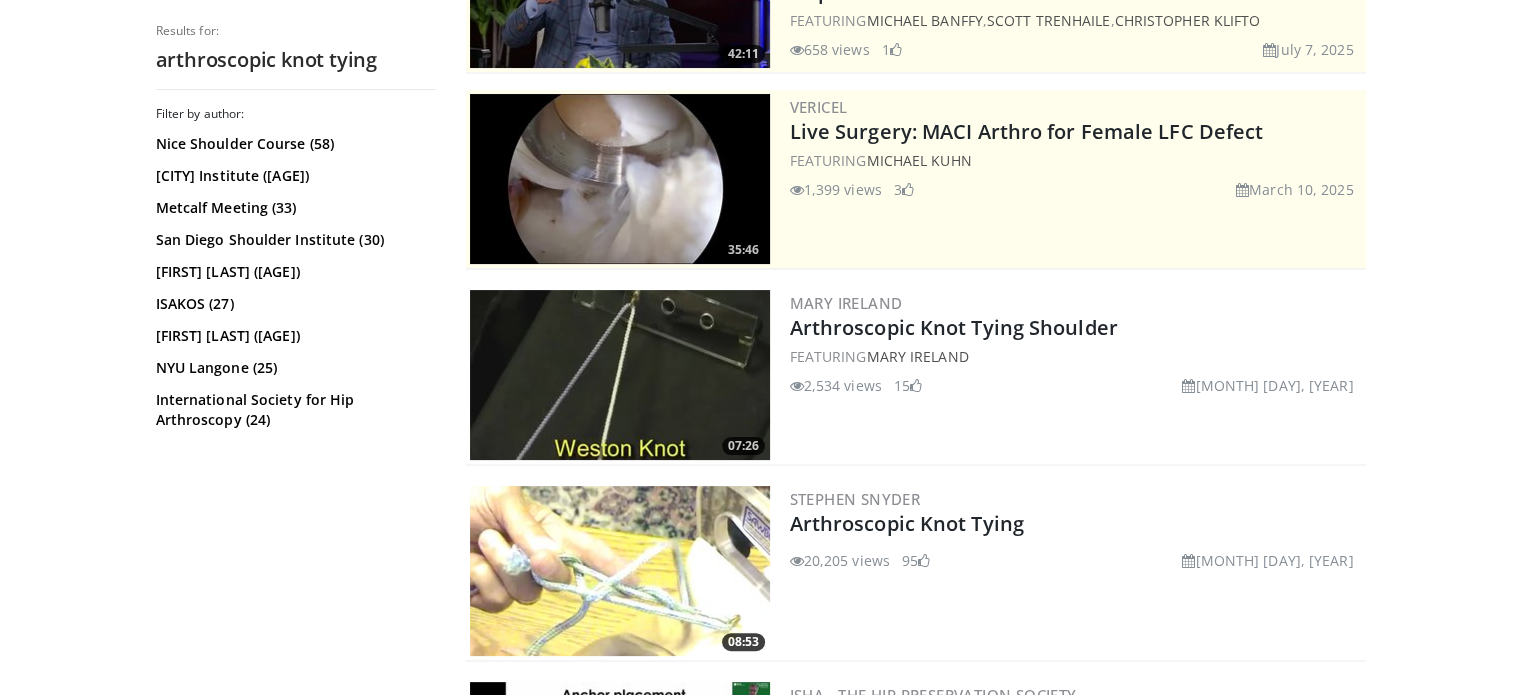 scroll, scrollTop: 328, scrollLeft: 0, axis: vertical 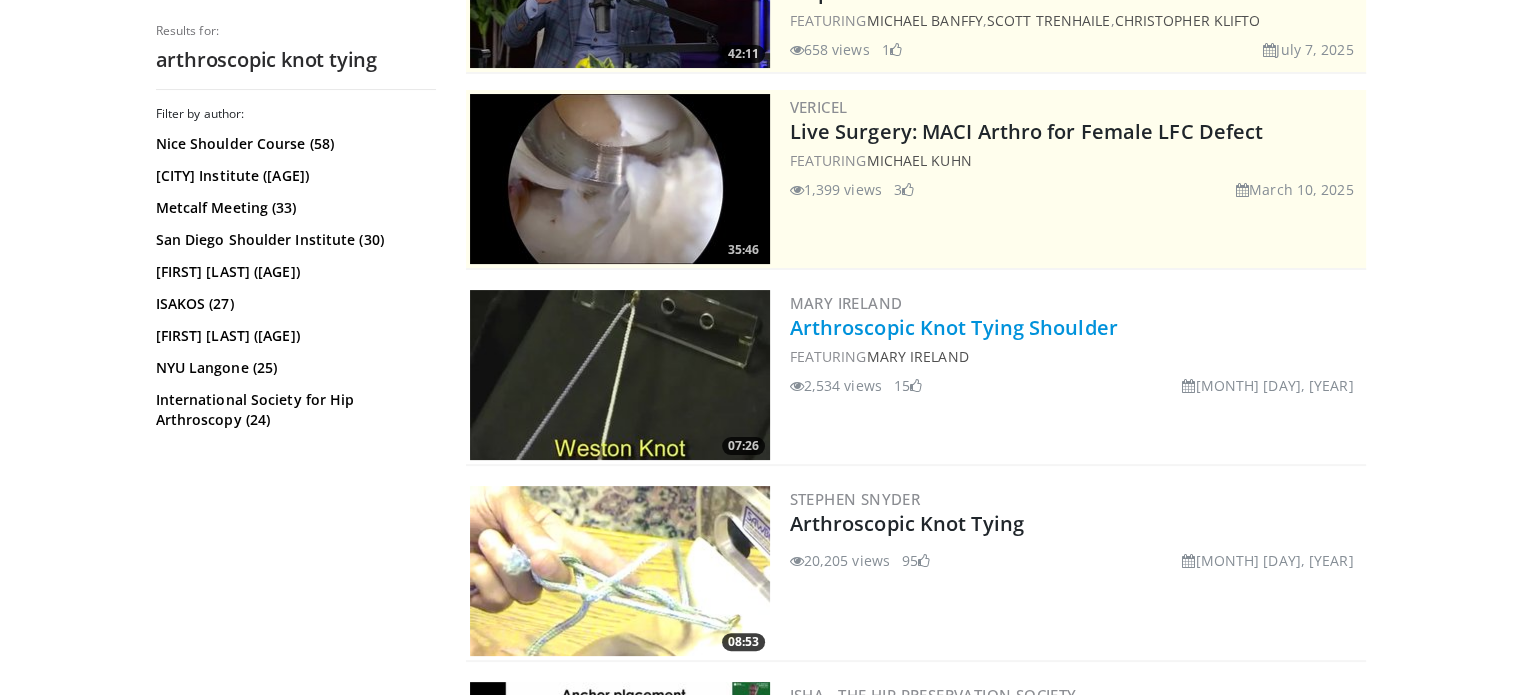 click on "Arthroscopic Knot Tying Shoulder" at bounding box center [954, 327] 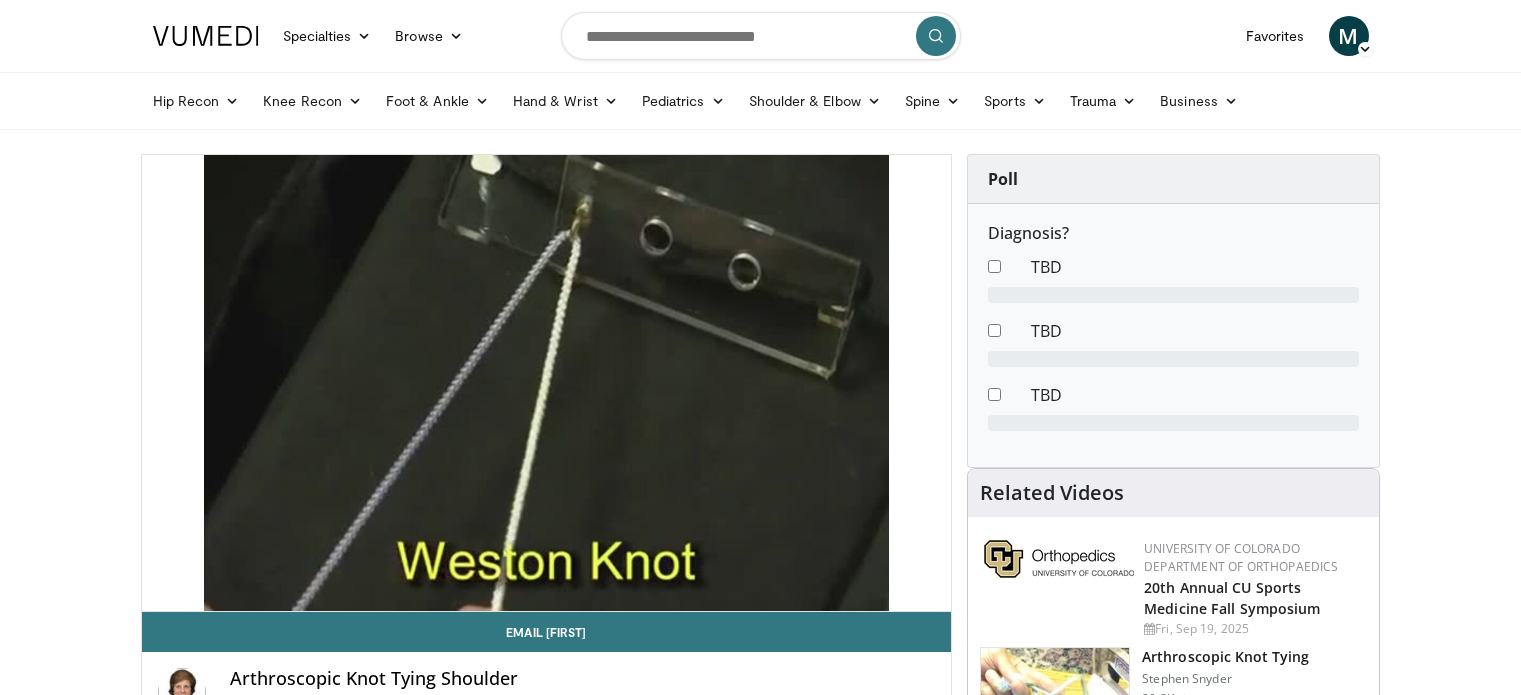 scroll, scrollTop: 0, scrollLeft: 0, axis: both 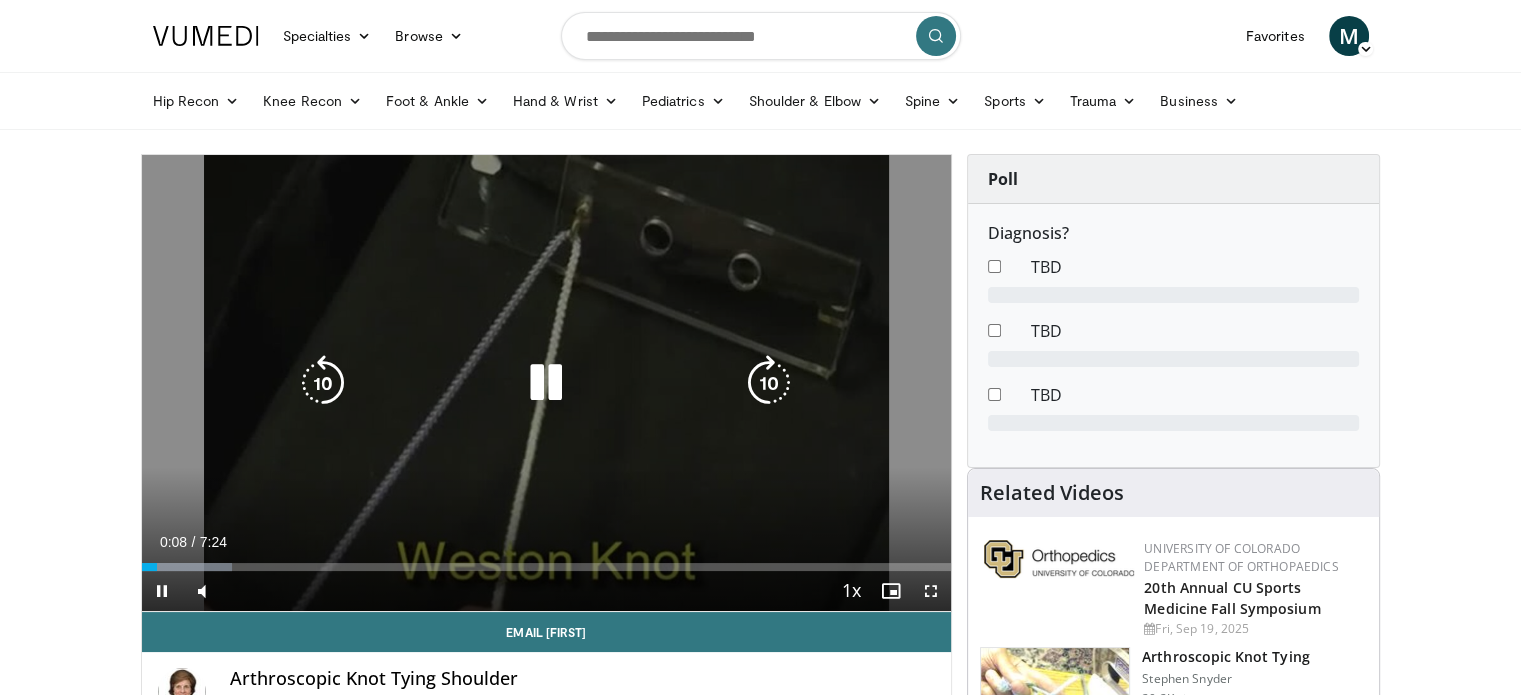 click at bounding box center (546, 383) 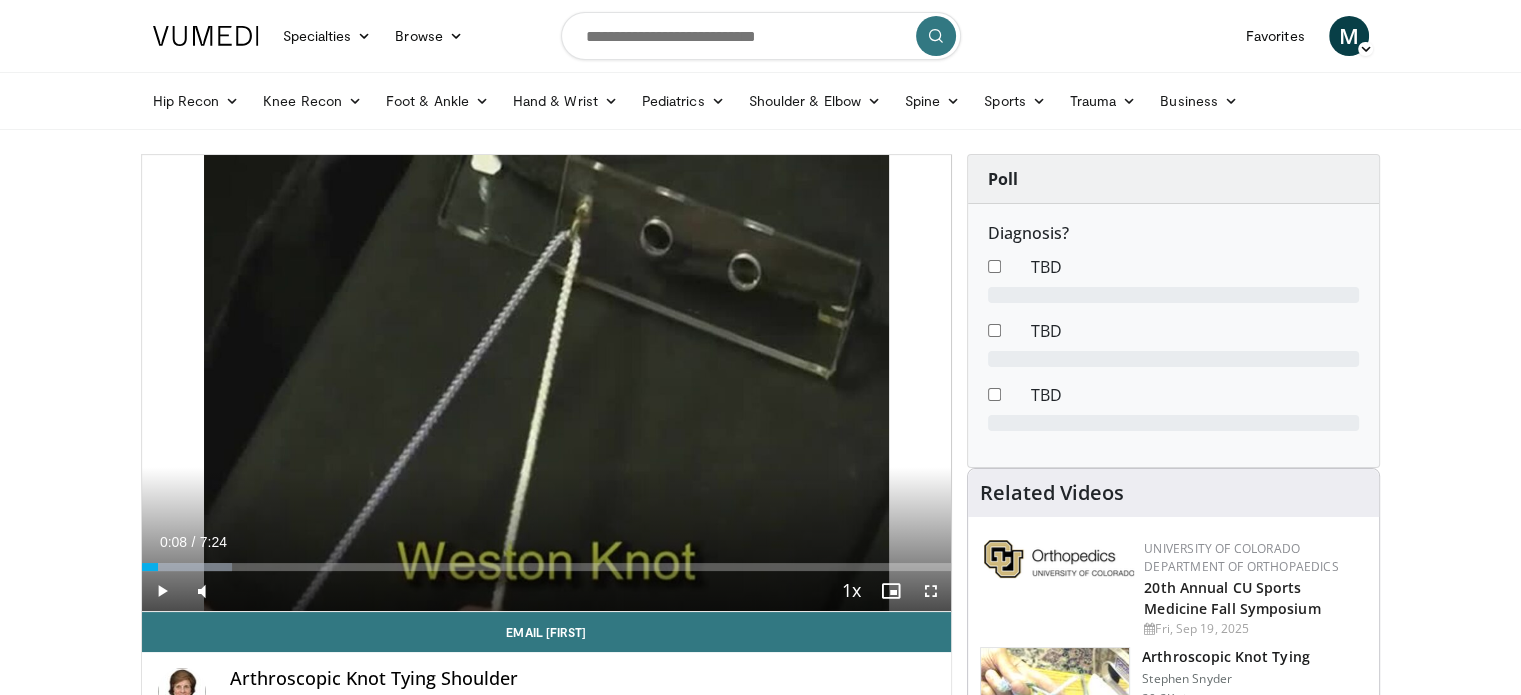 type 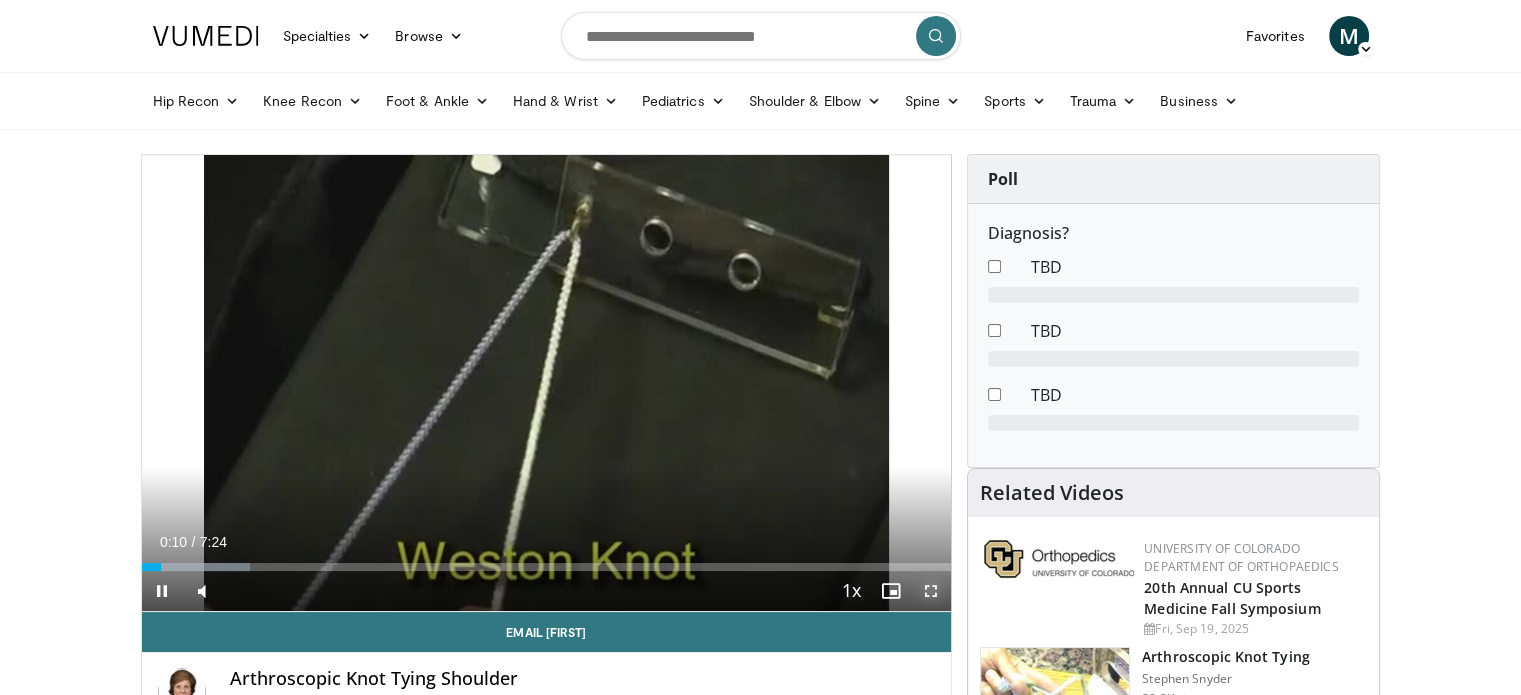click at bounding box center (931, 591) 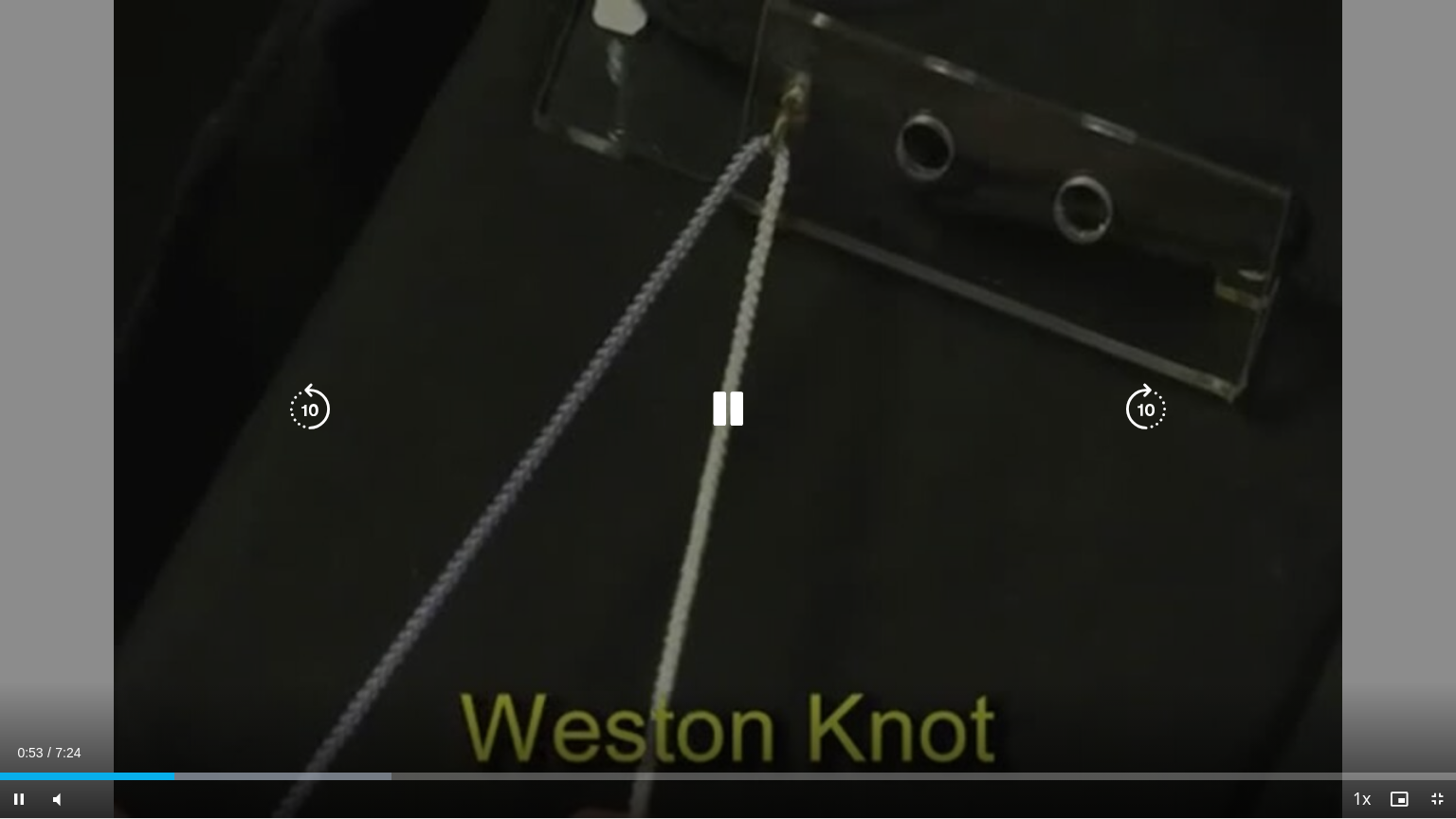 click at bounding box center [728, 410] 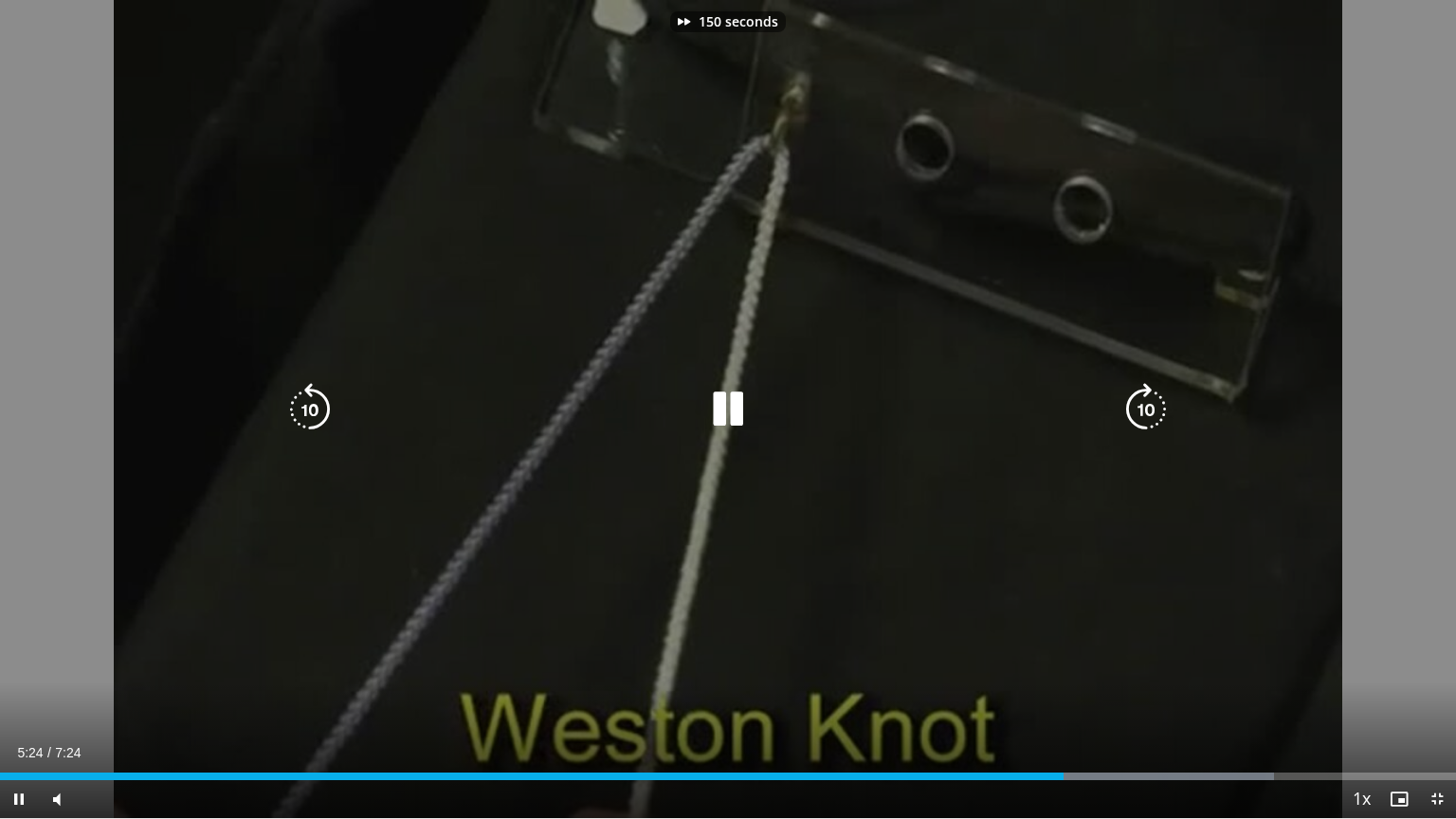 click at bounding box center [728, 410] 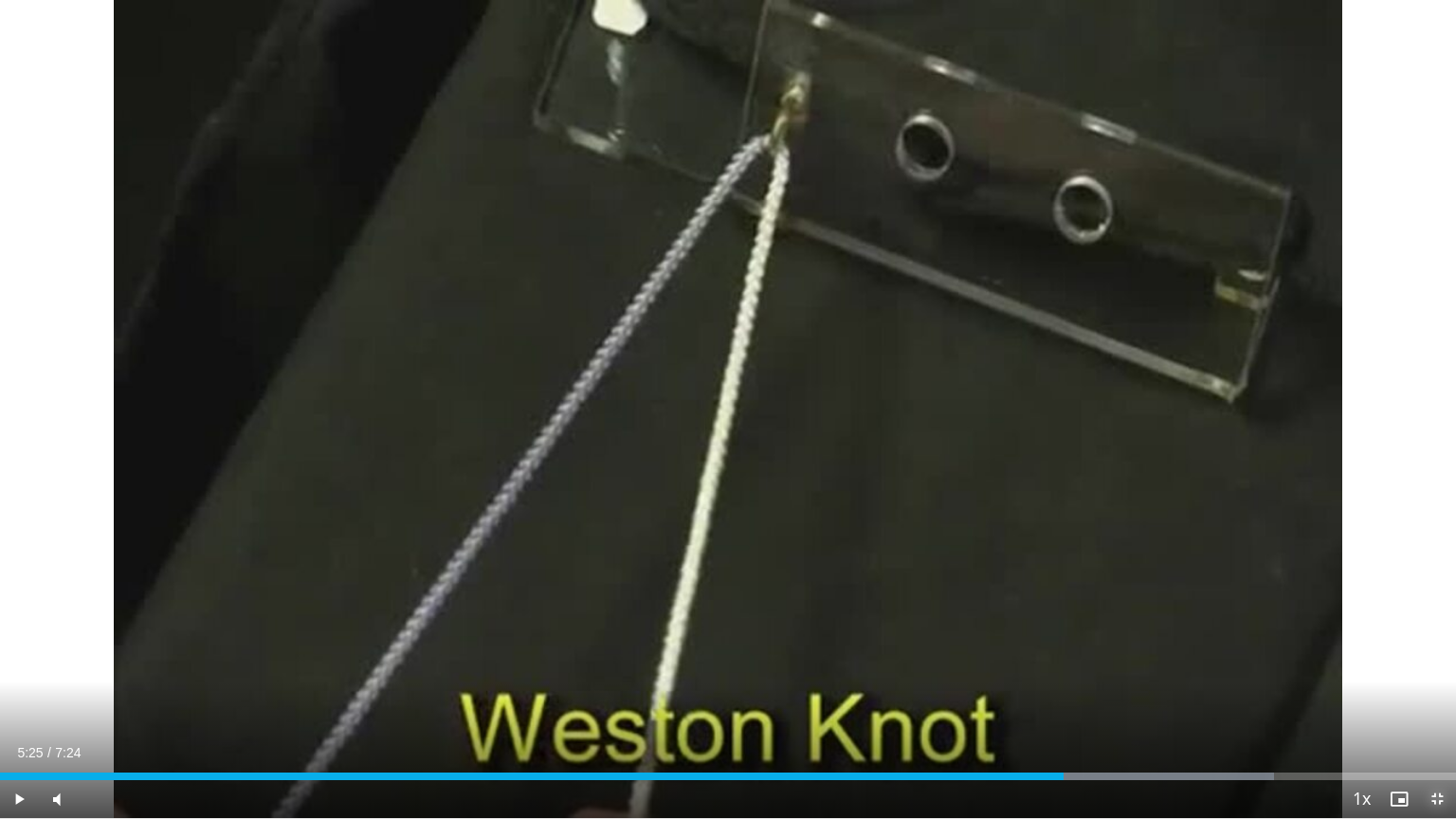 click at bounding box center [1437, 799] 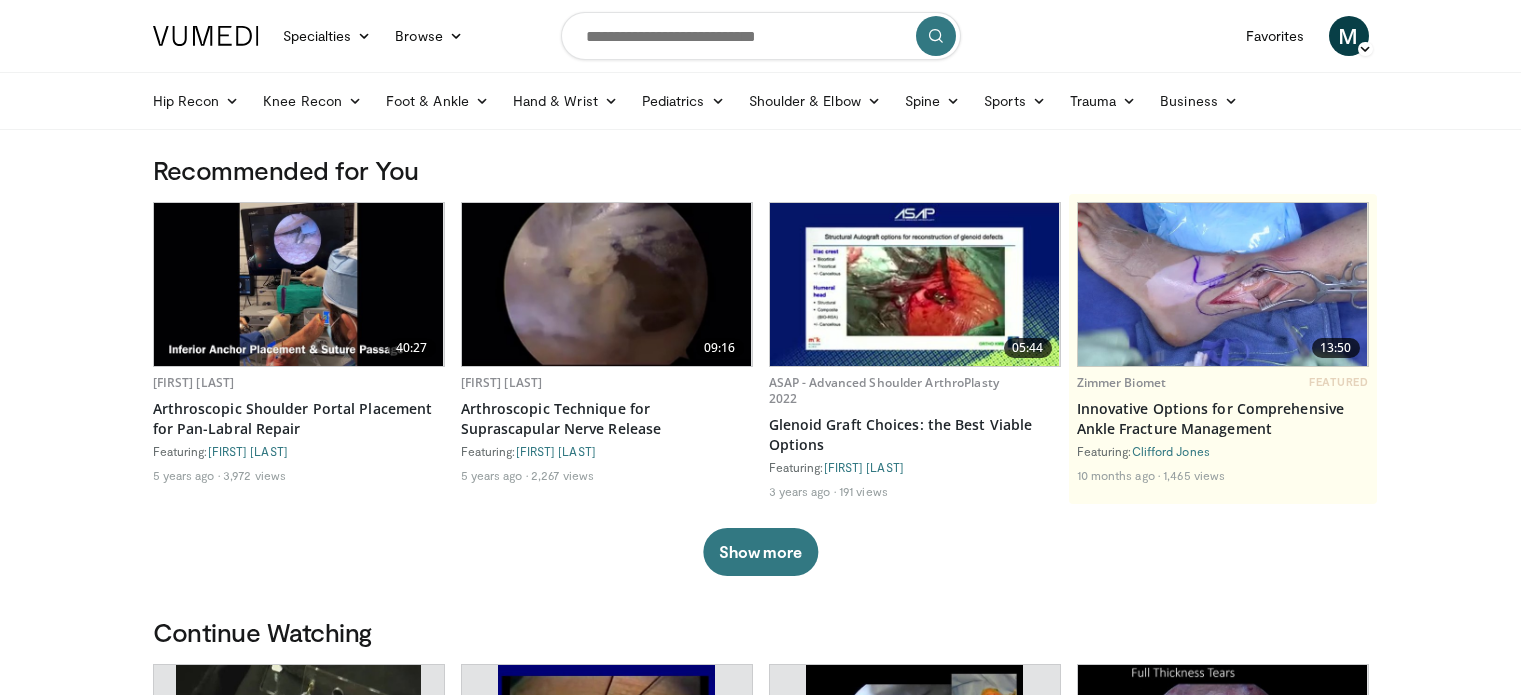 scroll, scrollTop: 0, scrollLeft: 0, axis: both 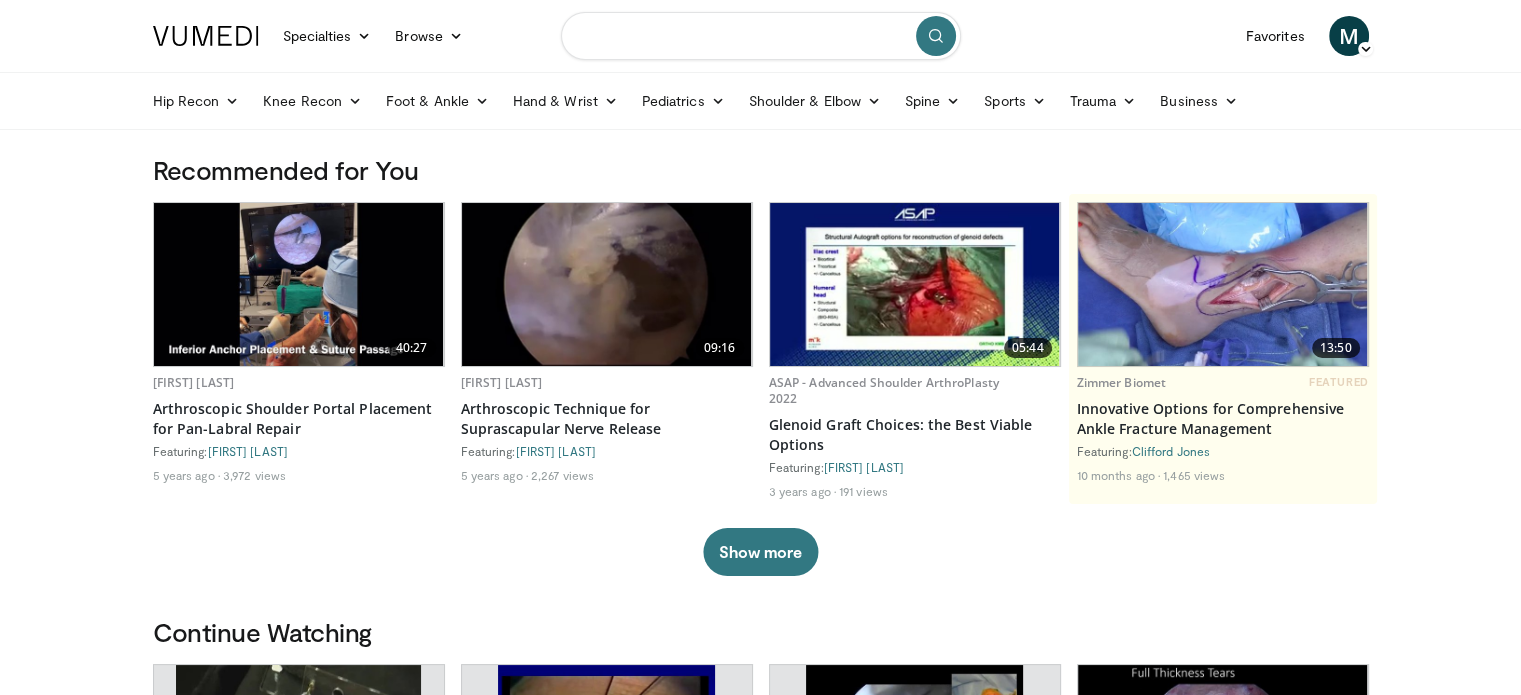 click at bounding box center (761, 36) 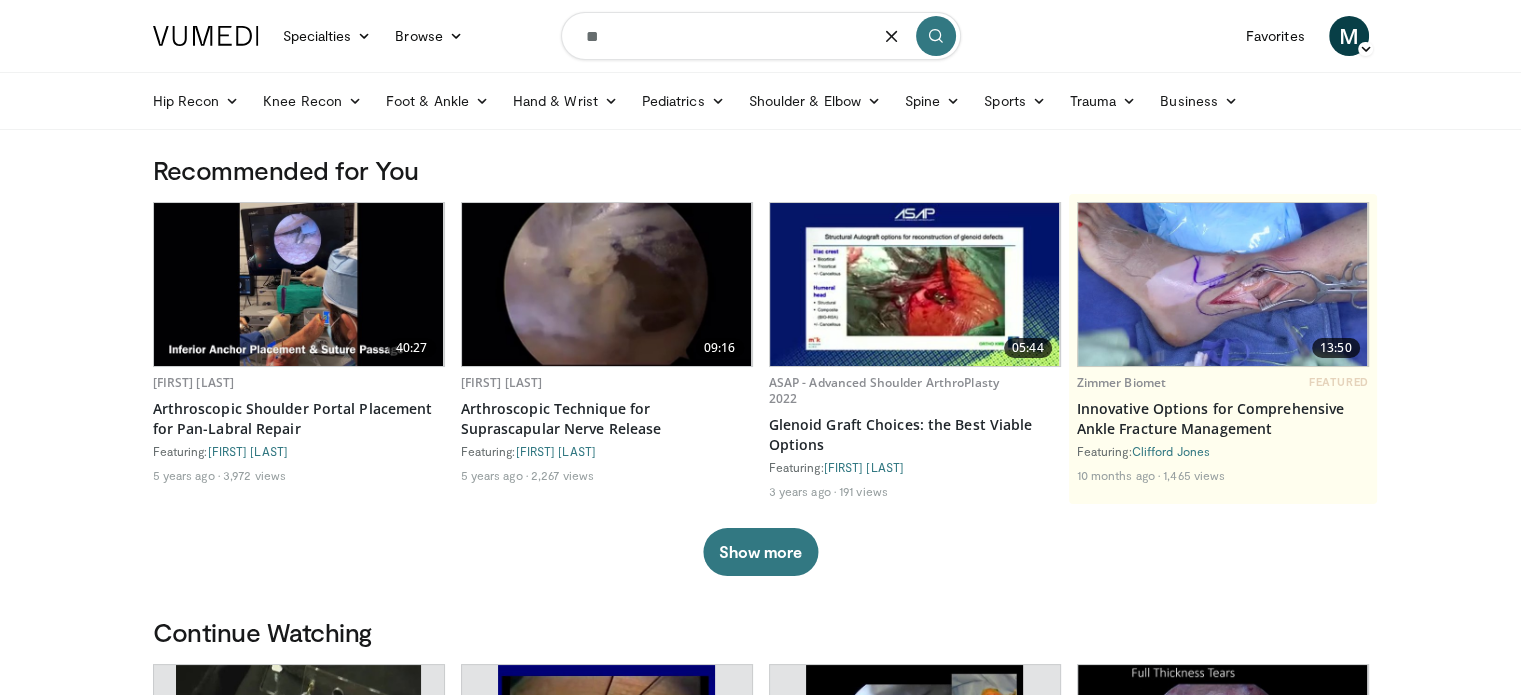 type on "*" 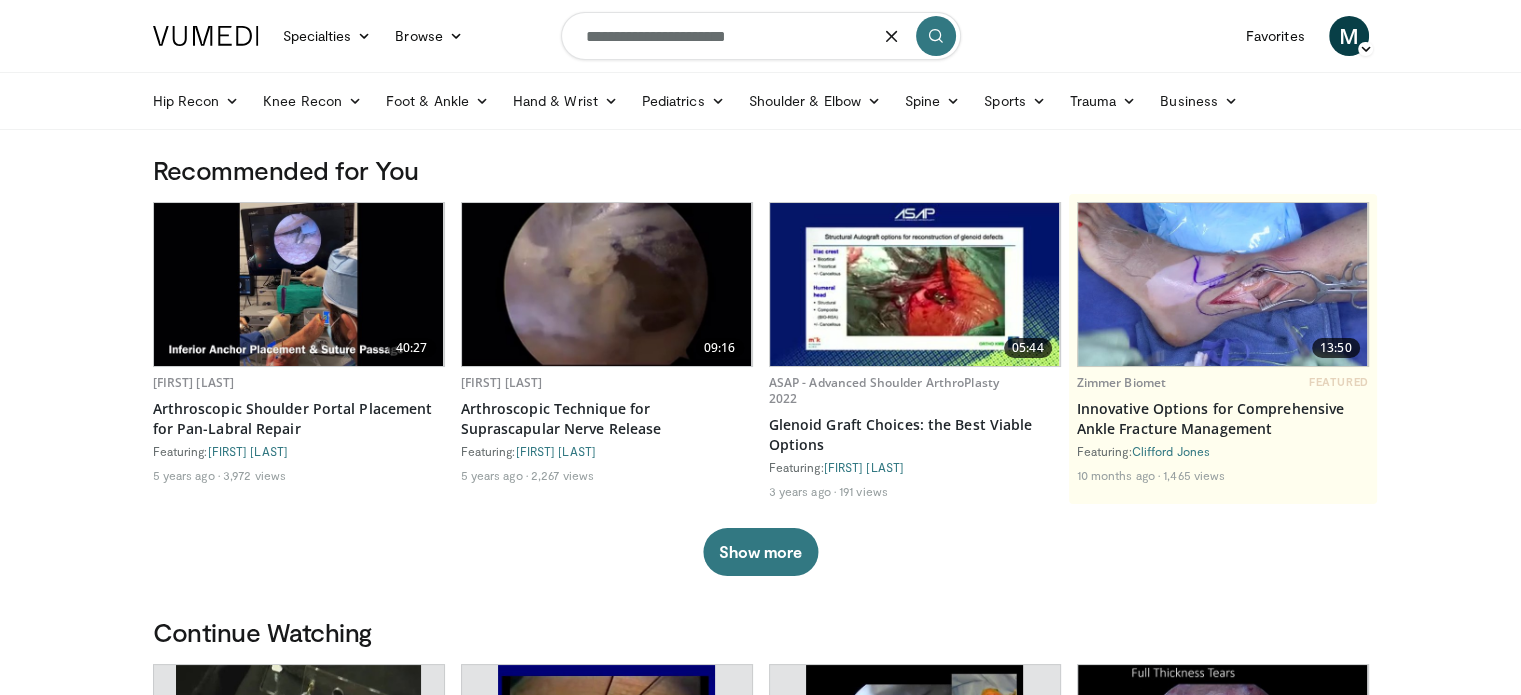 type on "**********" 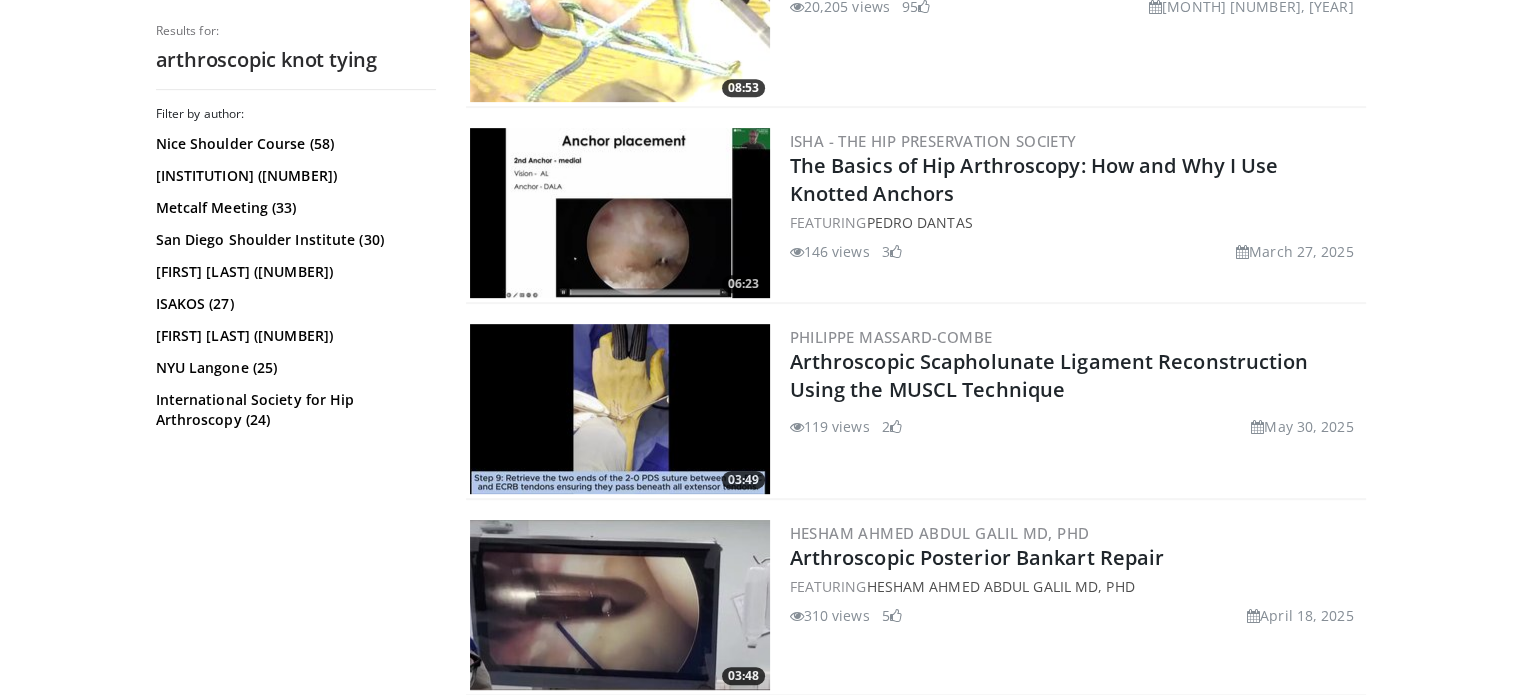scroll, scrollTop: 903, scrollLeft: 0, axis: vertical 